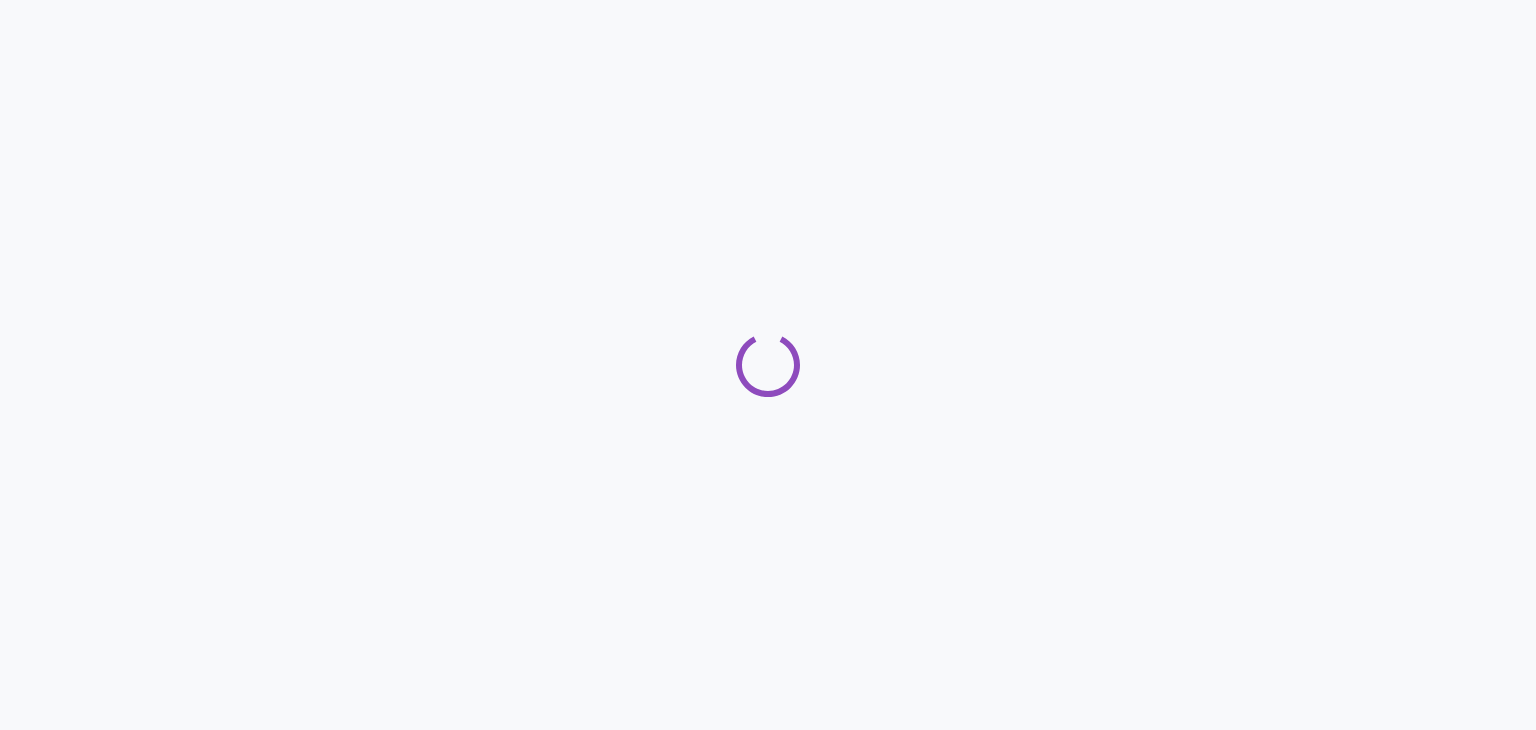 scroll, scrollTop: 0, scrollLeft: 0, axis: both 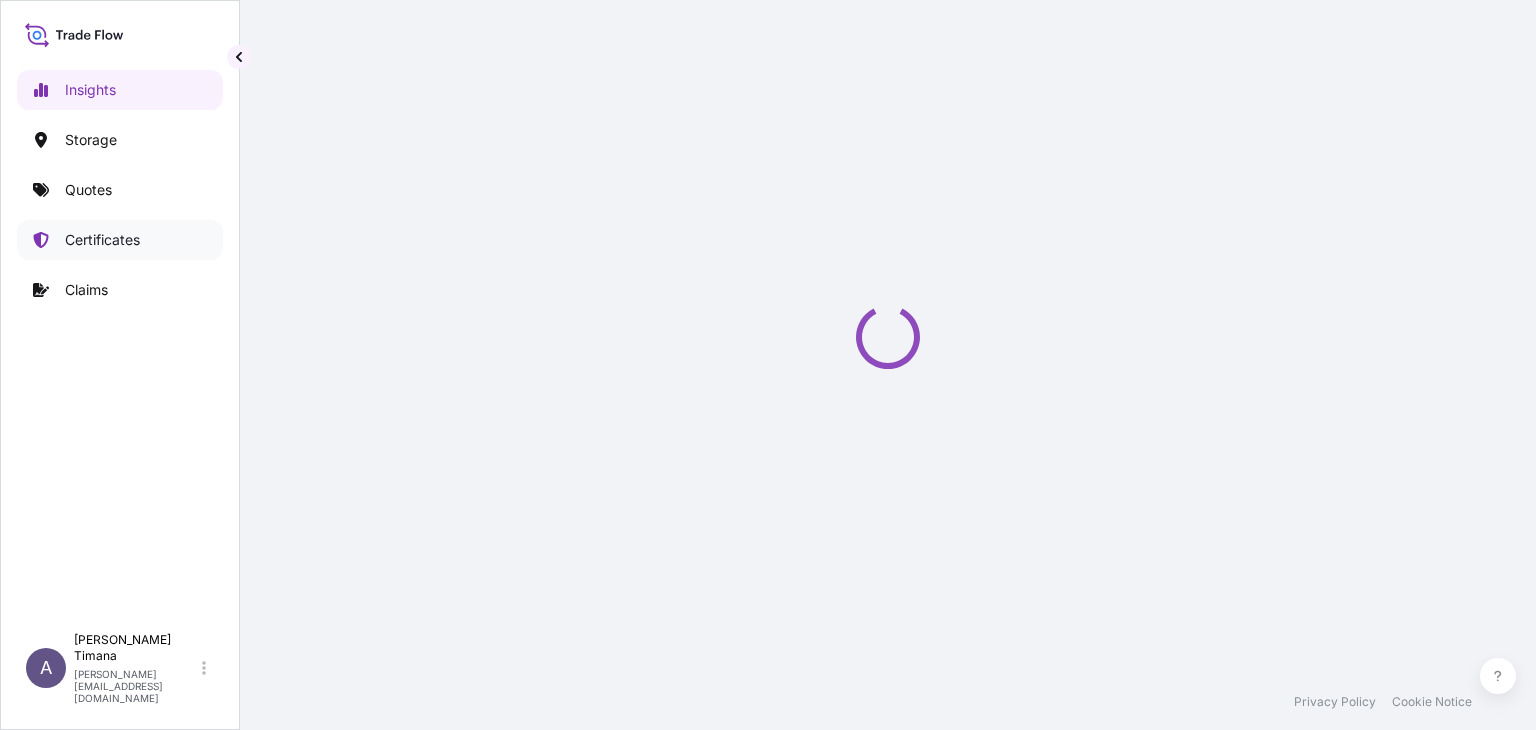 select on "2025" 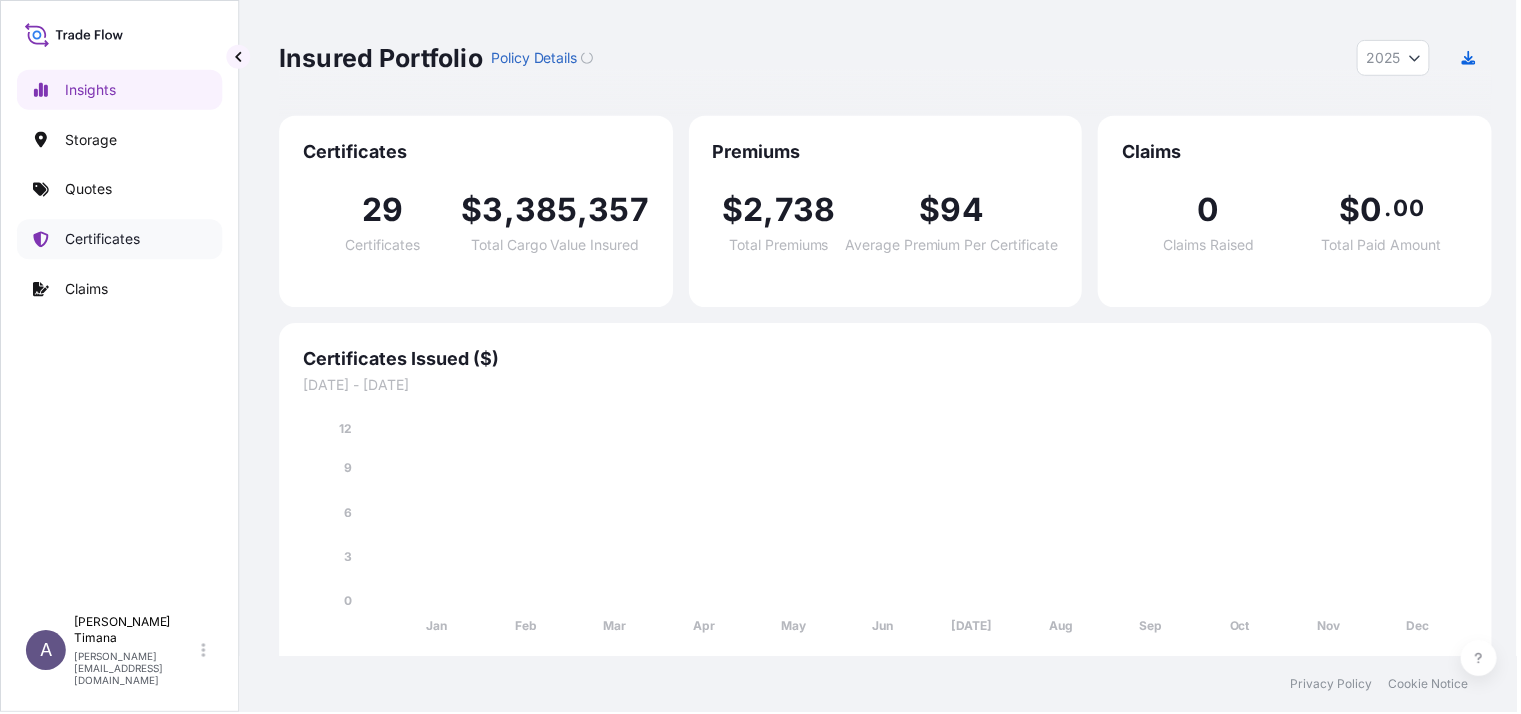 click on "Certificates" at bounding box center [102, 240] 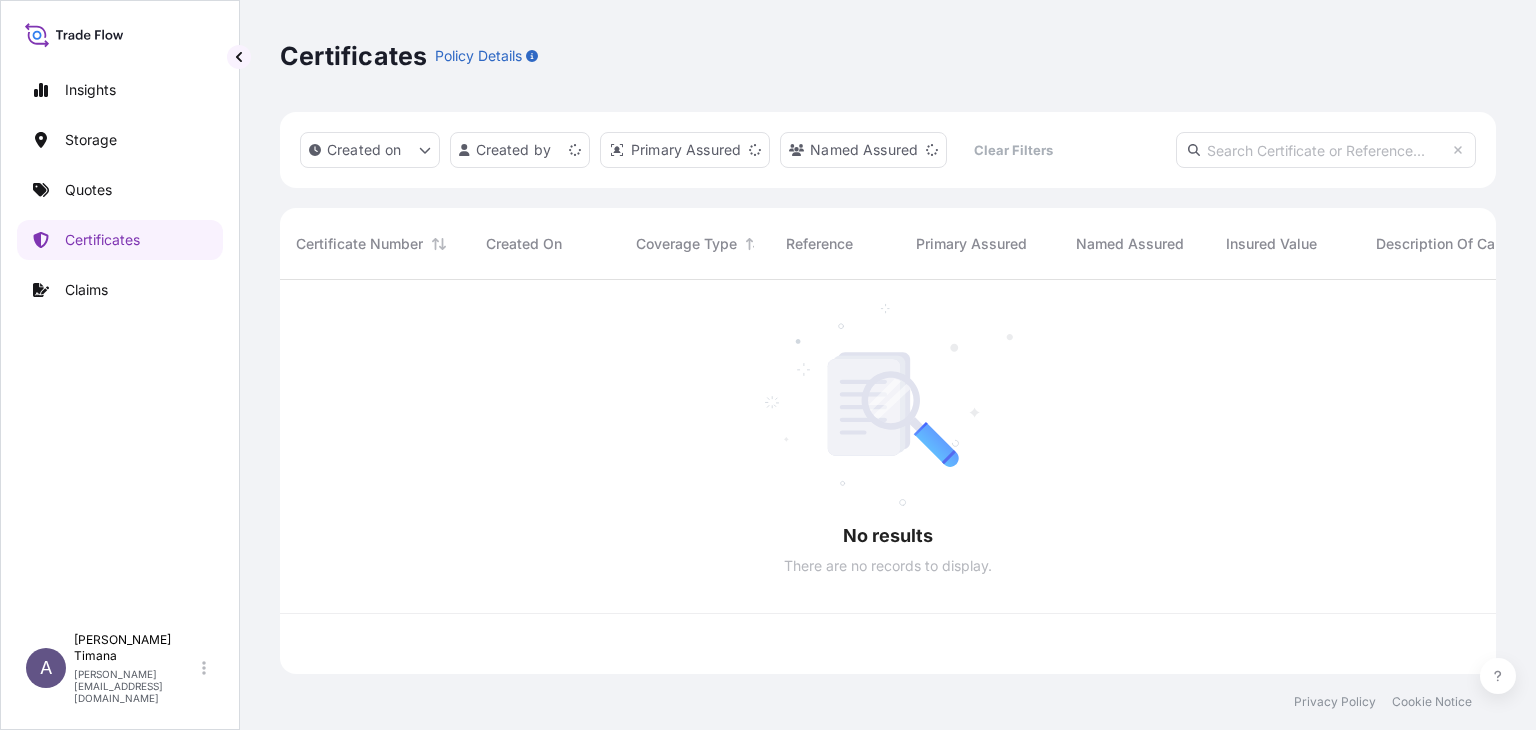 scroll, scrollTop: 16, scrollLeft: 16, axis: both 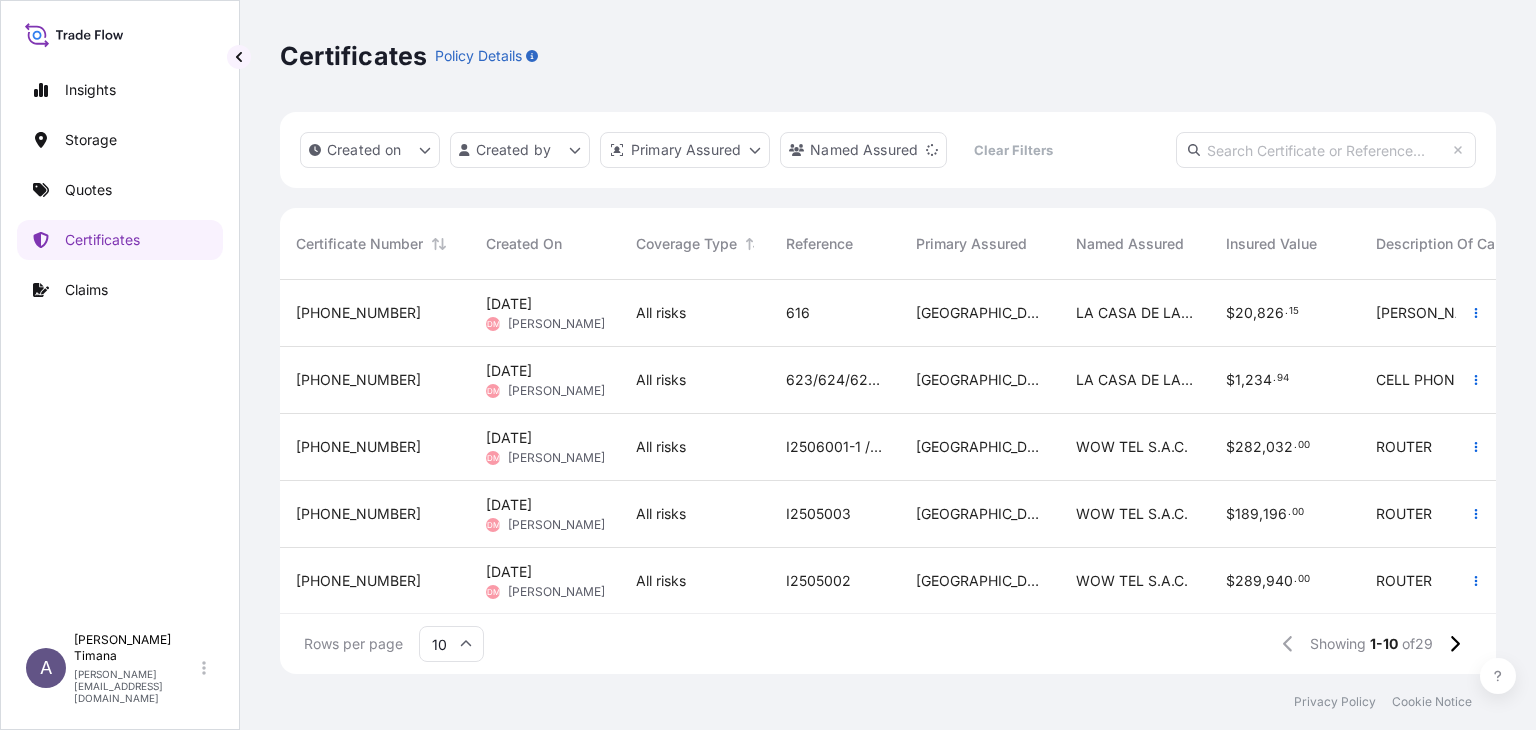 click on "Certificate Number" at bounding box center [375, 244] 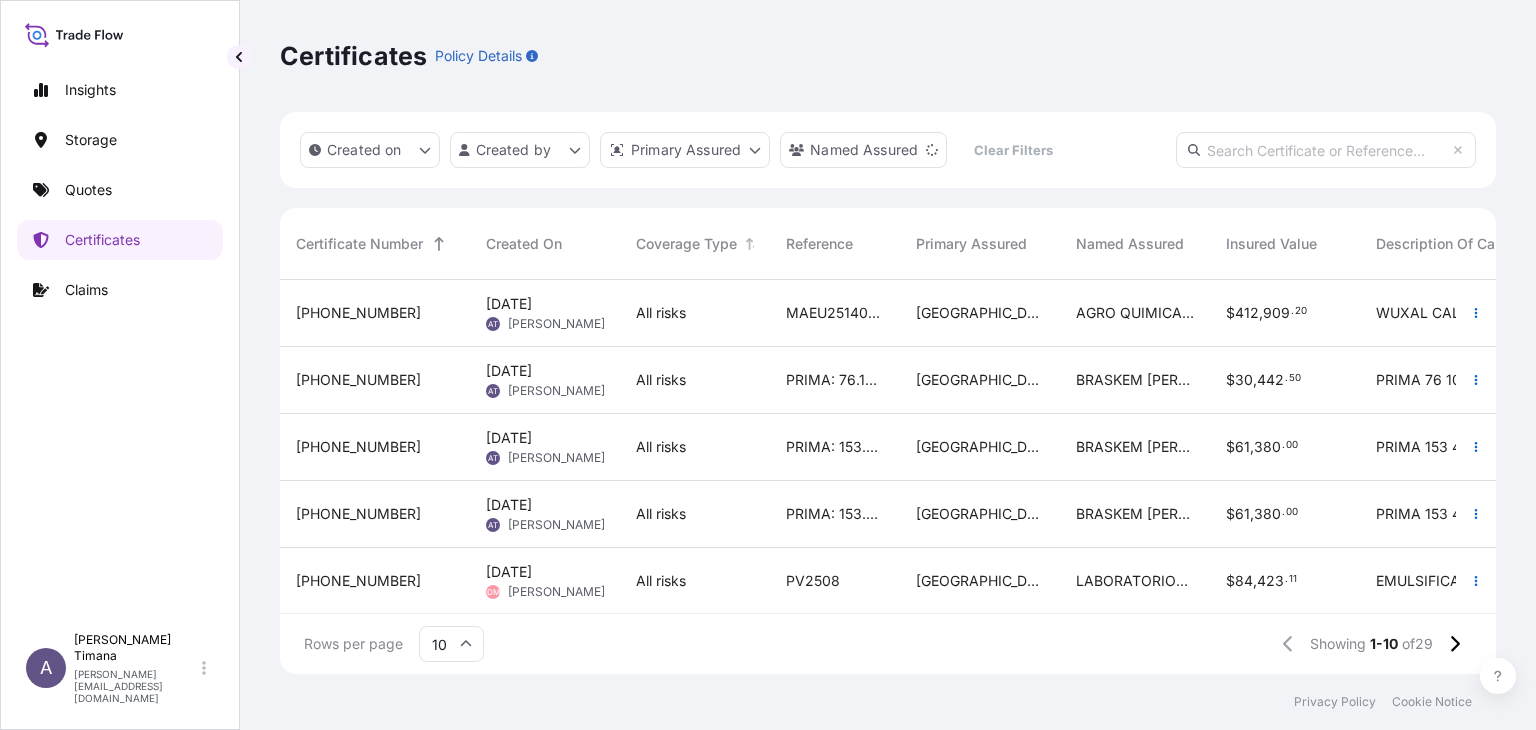 click on "Created On" at bounding box center (524, 244) 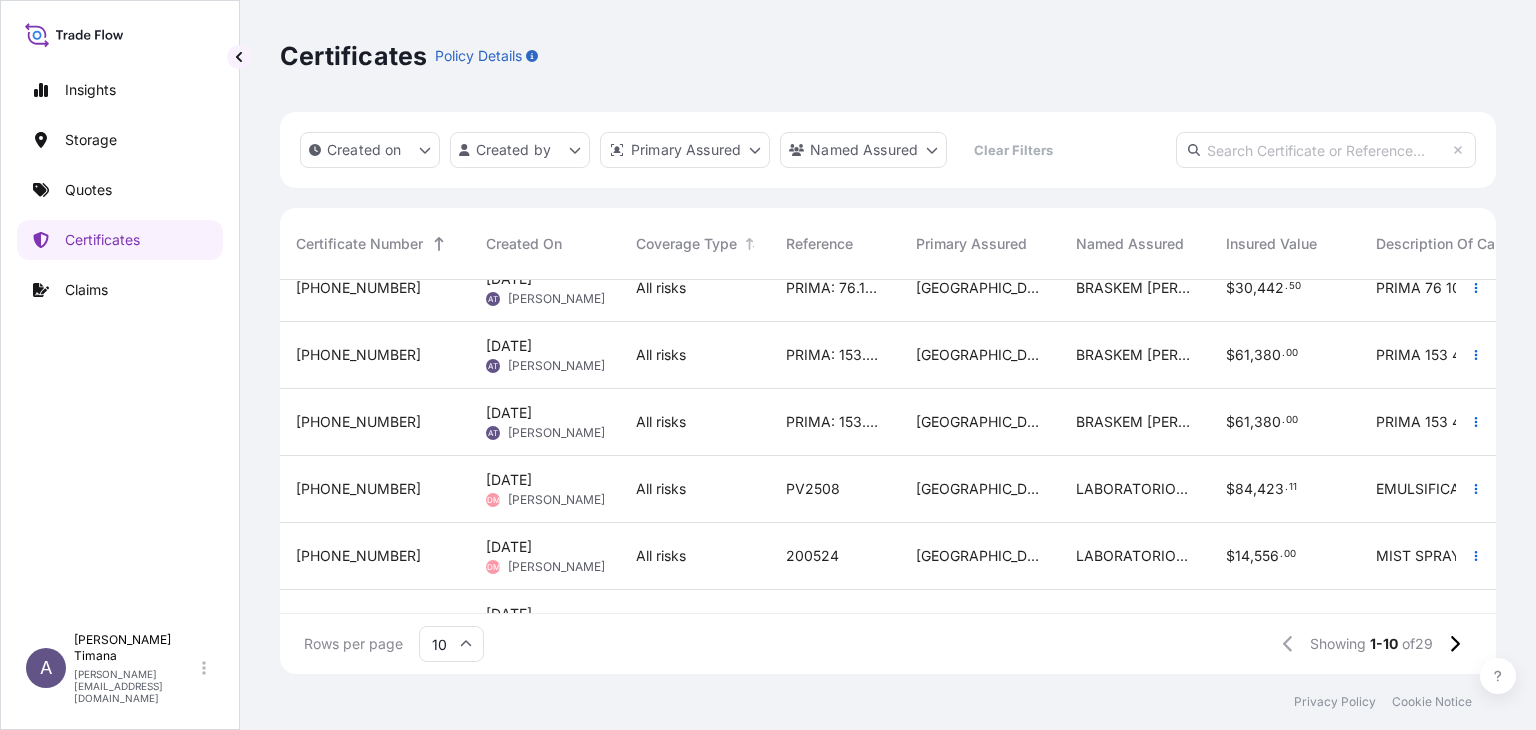 scroll, scrollTop: 0, scrollLeft: 0, axis: both 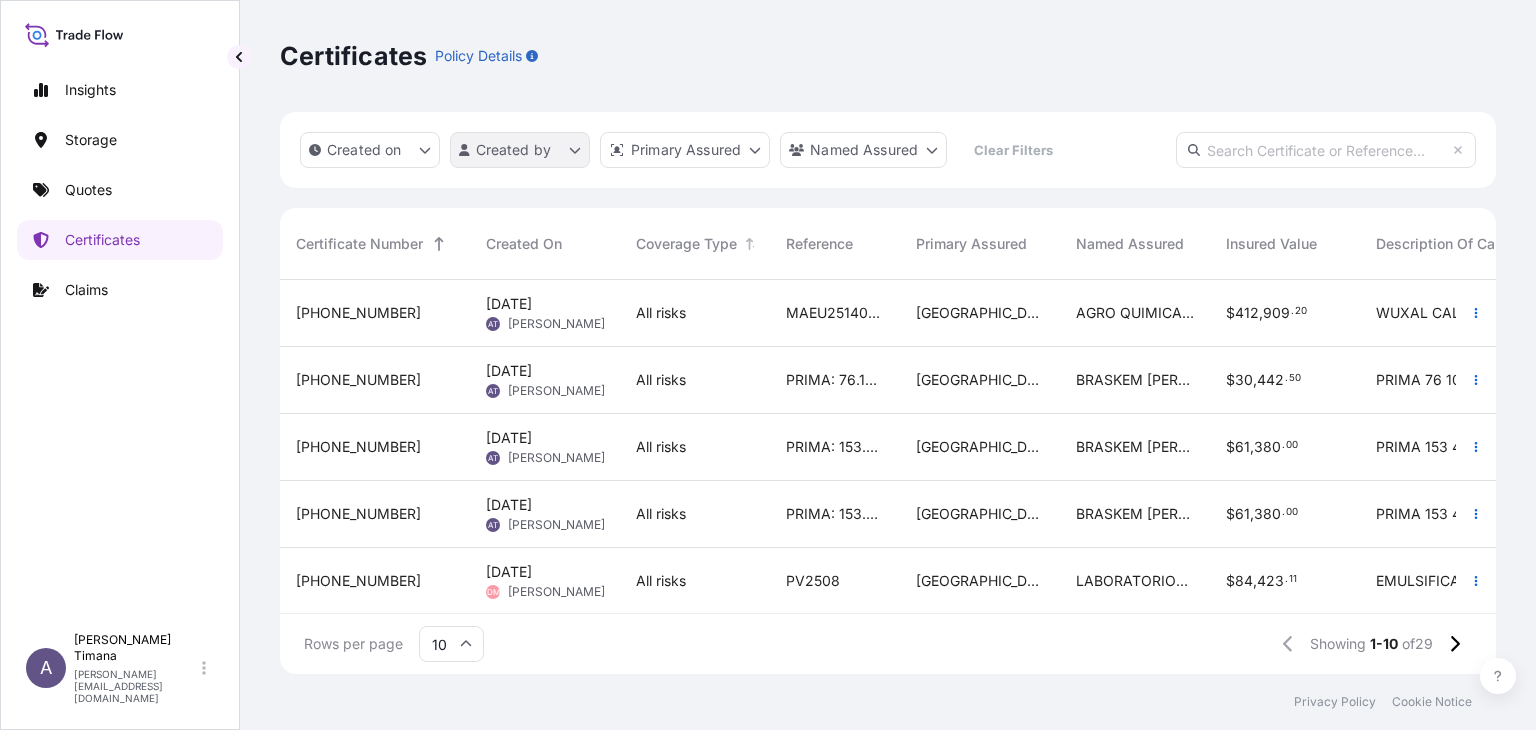 click on "Insights Storage Quotes Certificates Claims A [PERSON_NAME] [PERSON_NAME][EMAIL_ADDRESS][DOMAIN_NAME] Certificates Policy Details Created on Created by Primary Assured Named Assured Clear Filters Certificate Number Created On Coverage Type Reference Primary Assured Named Assured Insured Value Description Of Cargo Departure Arrival Total 31635-11-2 [DATE] AT [PERSON_NAME] All risks MAEU251409728 PERU AGRO QUIMICA [PERSON_NAME] S.A.C. $ 412 , 909 . 20 WUXAL CALCIO 12 X 1 L PEA WUXAL DOBLE 12 X 1 L PEA WUXAL FOSFORO 12 X 1 L PEA WUXAL POTASIO 12 X 1 L PEA PRIMA USD 938 43 [GEOGRAPHIC_DATA] [DATE] PECLL [DATE] $ 144 . 52 31635-13-1 [DATE] AT [PERSON_NAME] All risks PRIMA: 76.10 USD / INVOICE: 0053931010 / BL: HLCUSS5250454555 PERU BRASKEM S.A. SUCURSAL PERU $ 30 , 442 . 50 PRIMA 76 10 USD INVOICE 0053931010 BL HLCUSS 5250454555 [GEOGRAPHIC_DATA] [DATE] PECLL [DATE] $ 31 . 05 31635-14-1 [DATE] AT [PERSON_NAME] All risks PRIMA: 153.45 USD / INVOICE: 0053935907 / BL: HLCURI4250415737 PERU $ 61 , 380 . 00 [GEOGRAPHIC_DATA]" at bounding box center (768, 365) 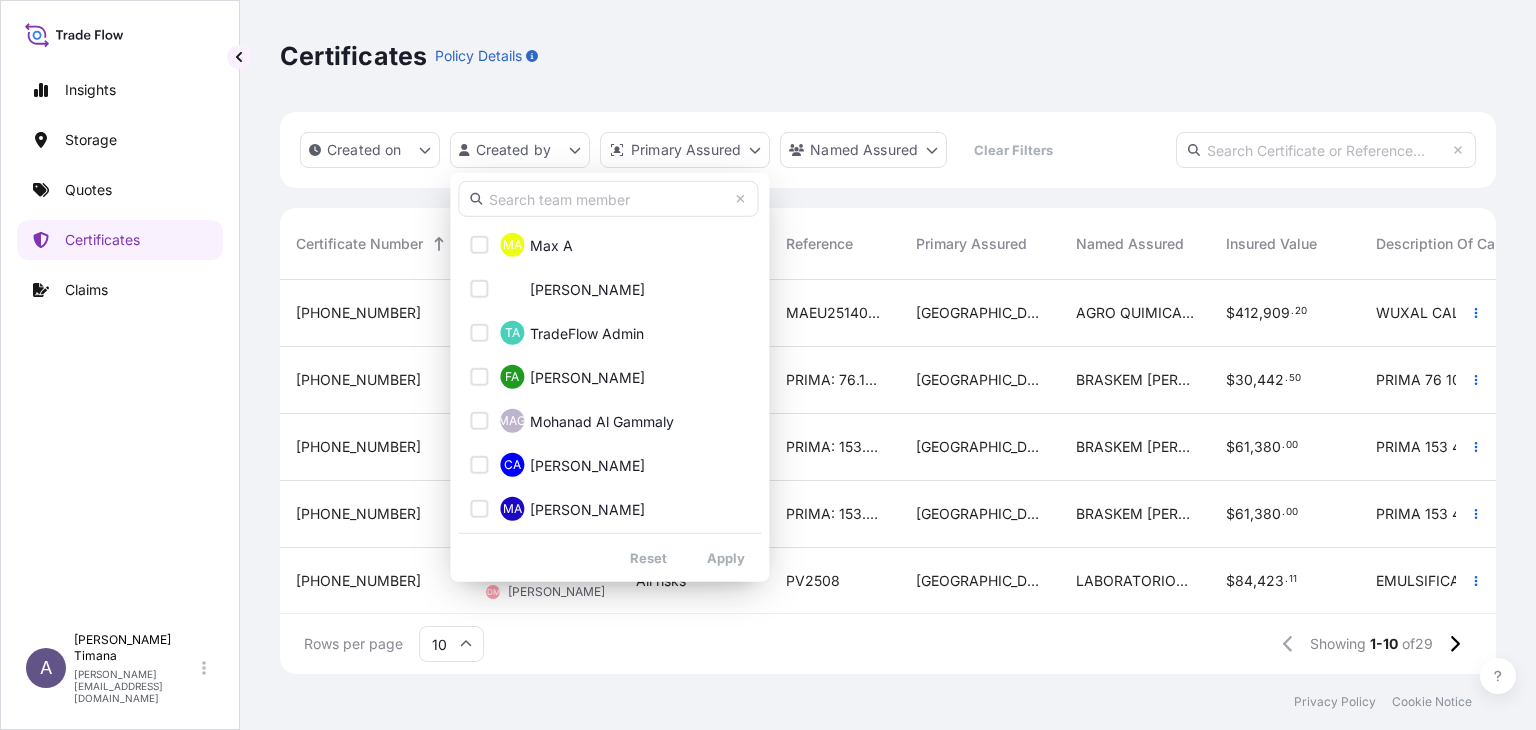 click at bounding box center [608, 199] 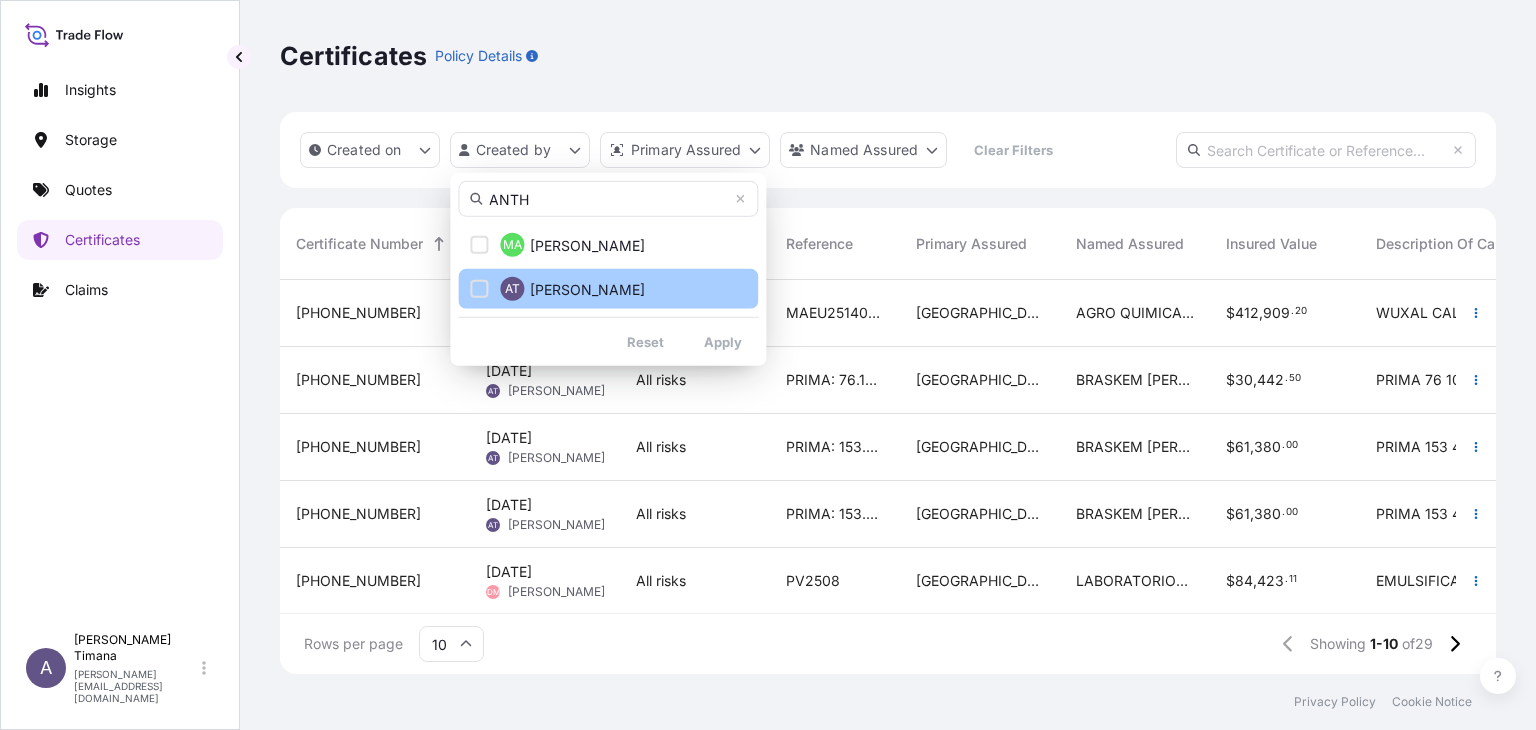 type on "ANTH" 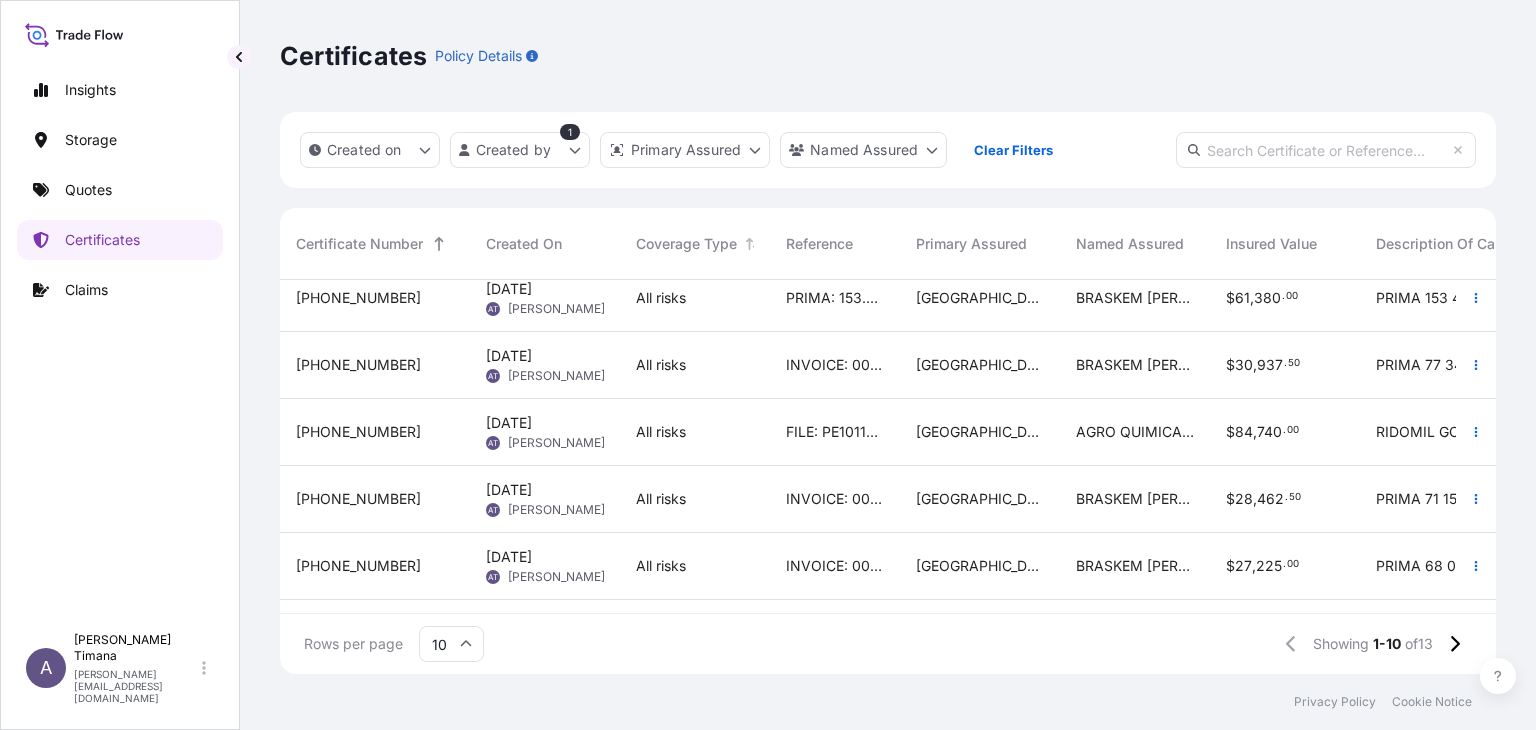 scroll, scrollTop: 352, scrollLeft: 0, axis: vertical 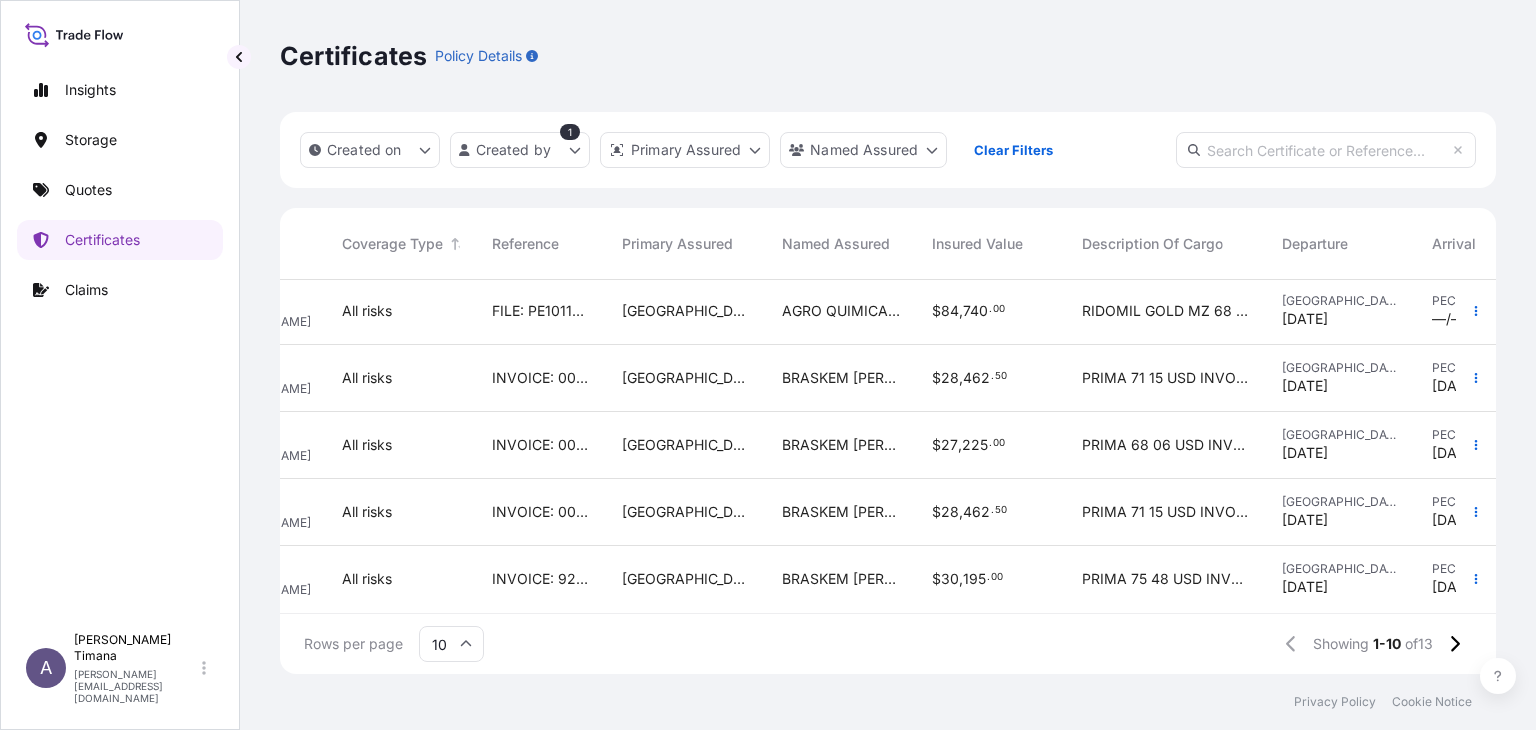 click on "BRASKEM [PERSON_NAME] [GEOGRAPHIC_DATA]" at bounding box center (841, 512) 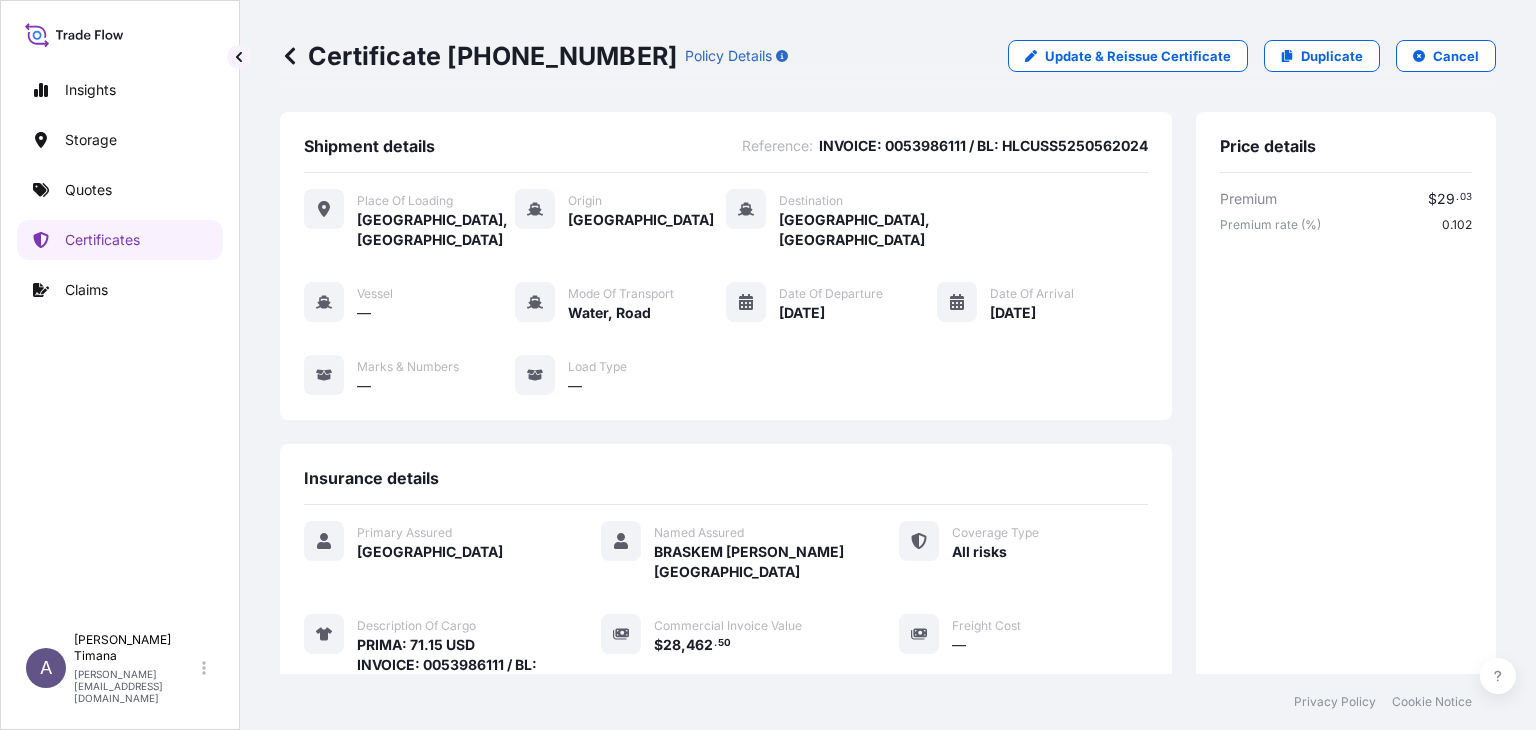drag, startPoint x: 1328, startPoint y: 355, endPoint x: 1355, endPoint y: 275, distance: 84.4334 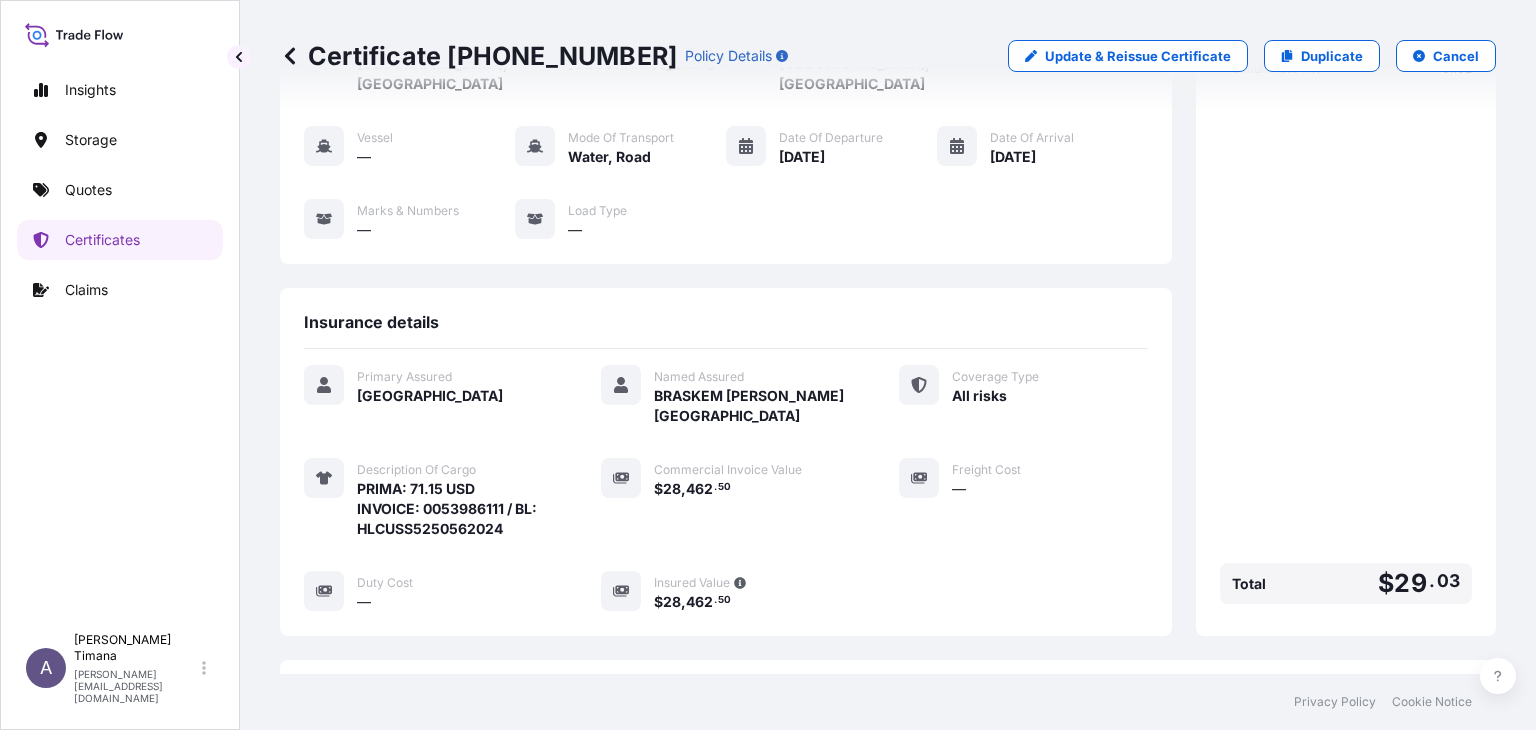 scroll, scrollTop: 0, scrollLeft: 0, axis: both 